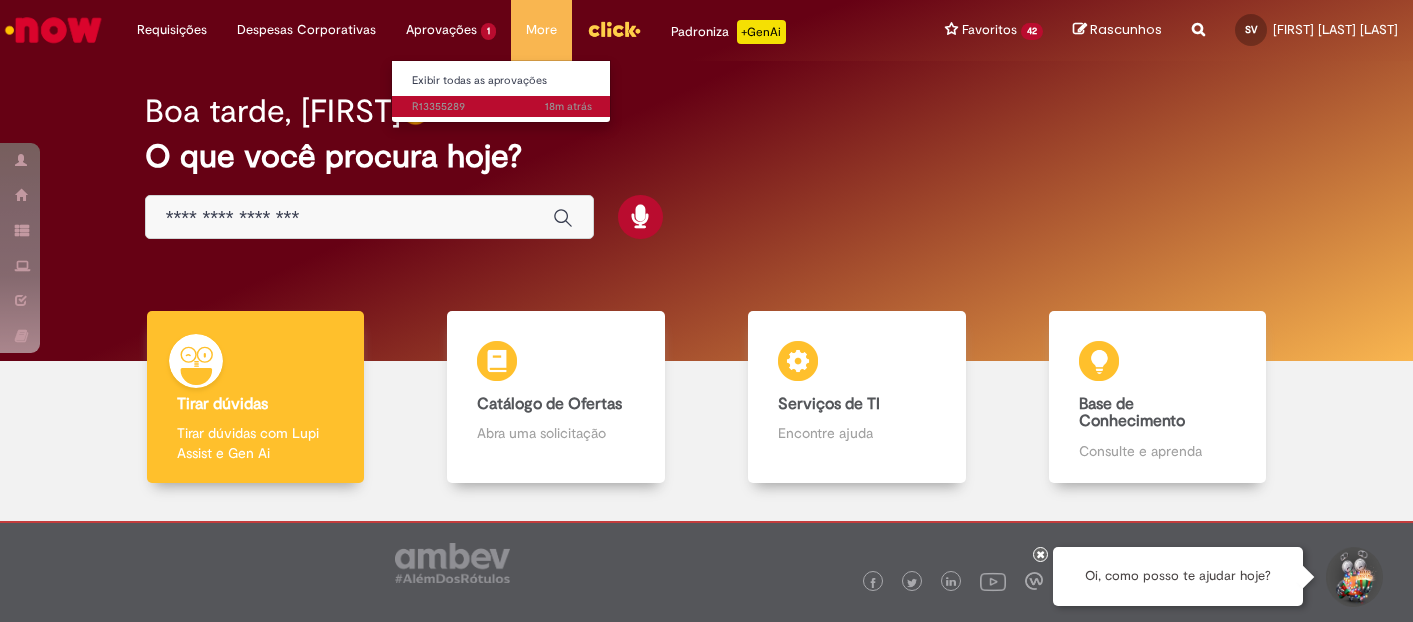 scroll, scrollTop: 0, scrollLeft: 0, axis: both 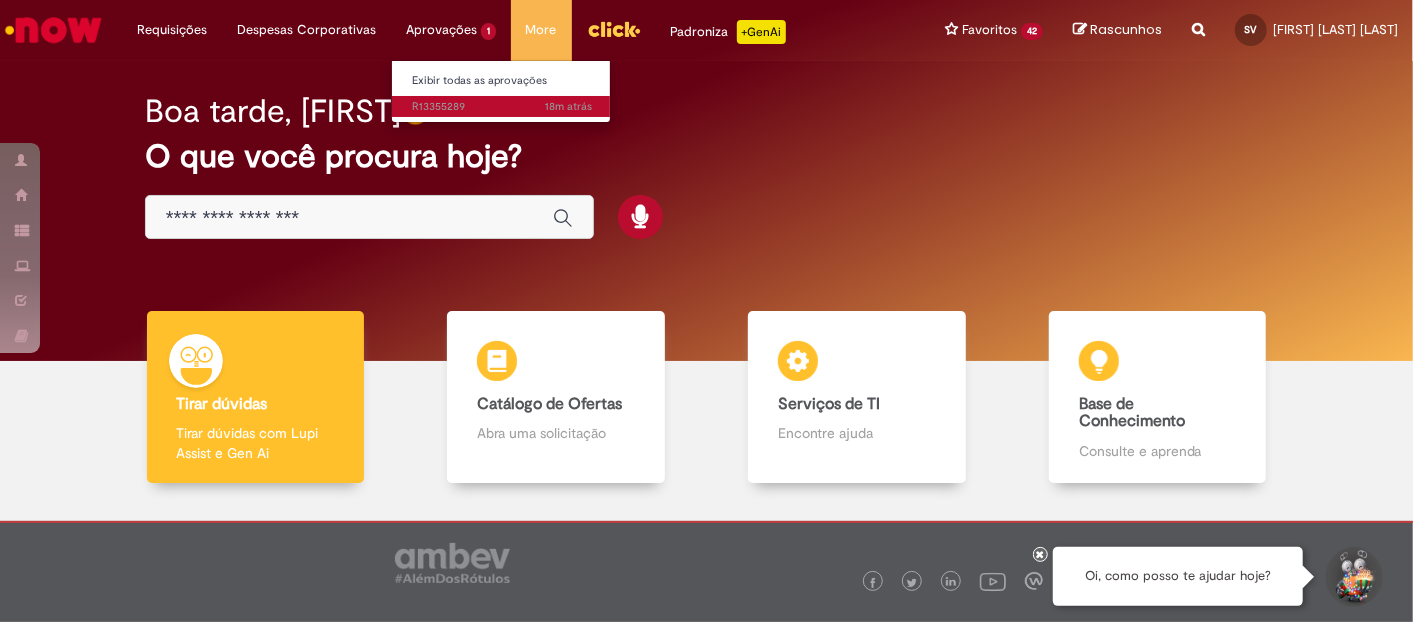 click on "[TIME] [TIME] R13355289" at bounding box center [502, 107] 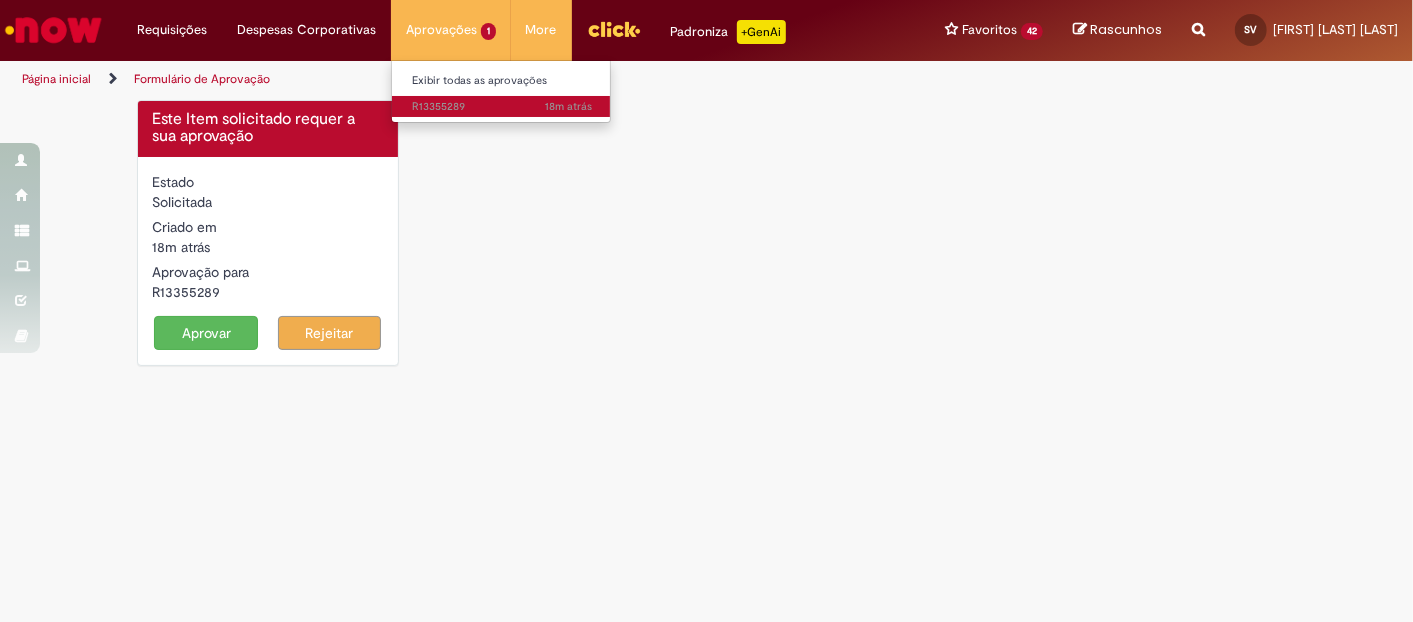 click on "[TIME] [TIME] R13355289" at bounding box center (502, 107) 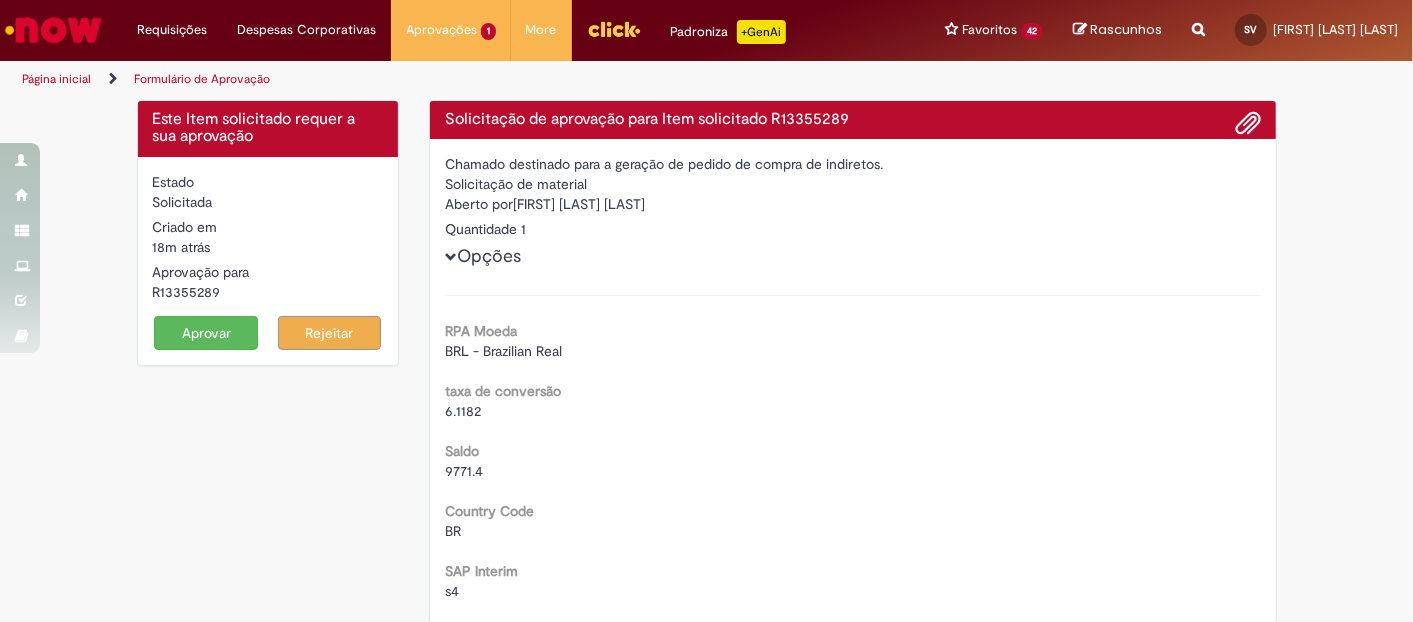 click on "Aprovar" at bounding box center (206, 333) 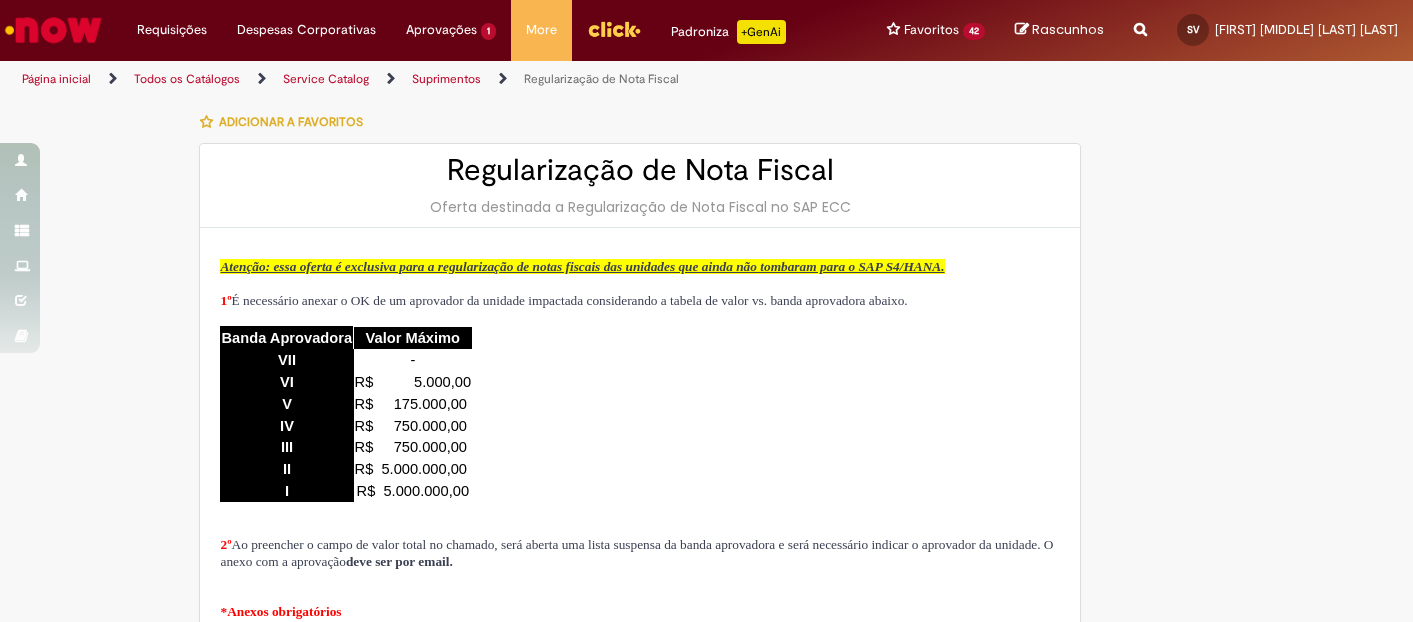 scroll, scrollTop: 0, scrollLeft: 0, axis: both 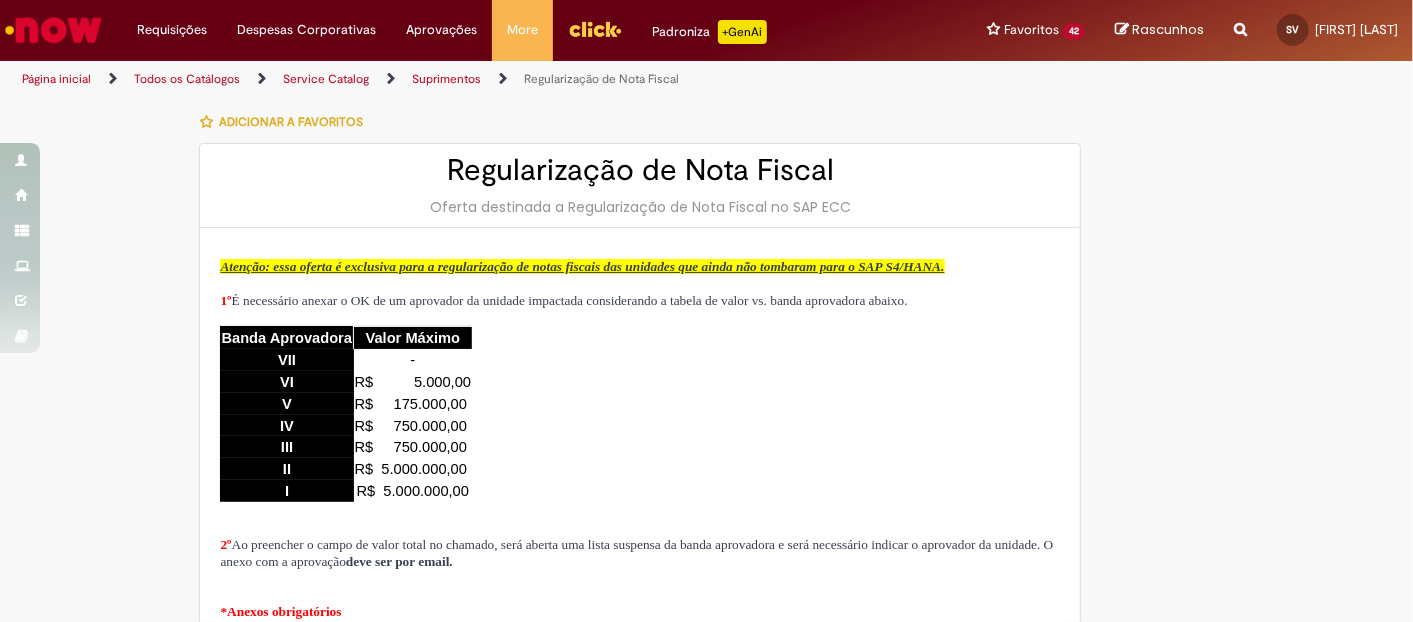 type on "**********" 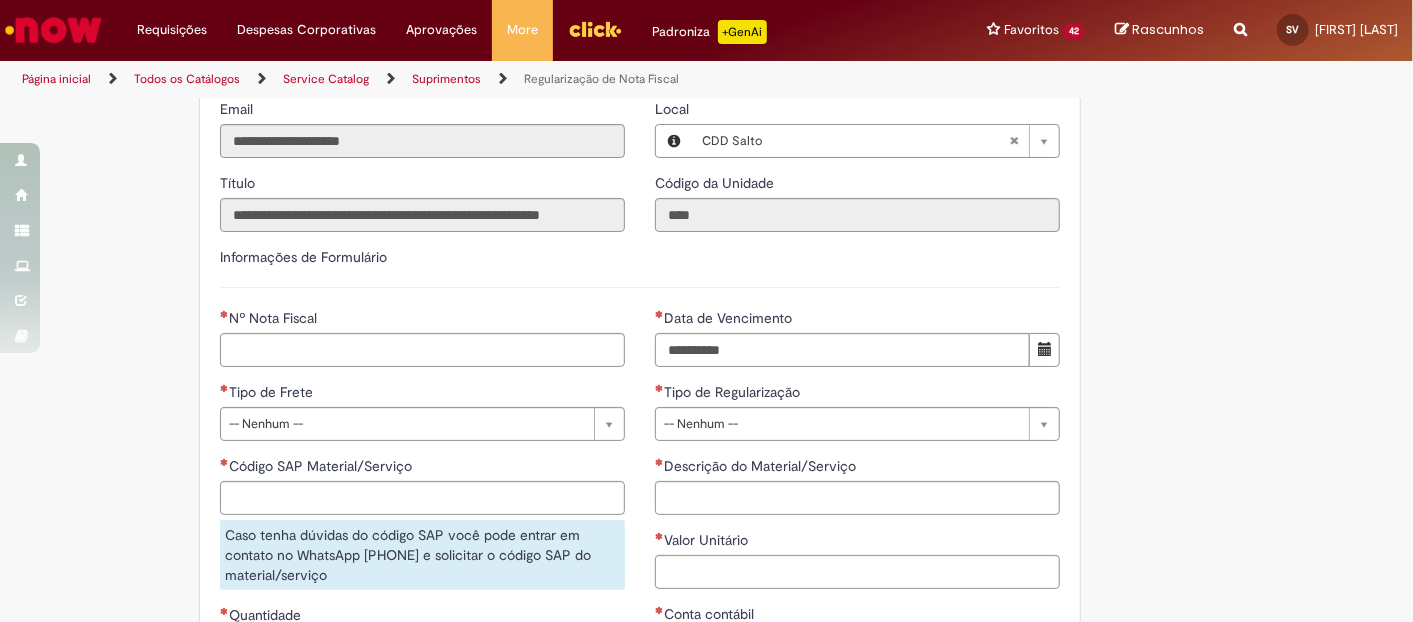 scroll, scrollTop: 888, scrollLeft: 0, axis: vertical 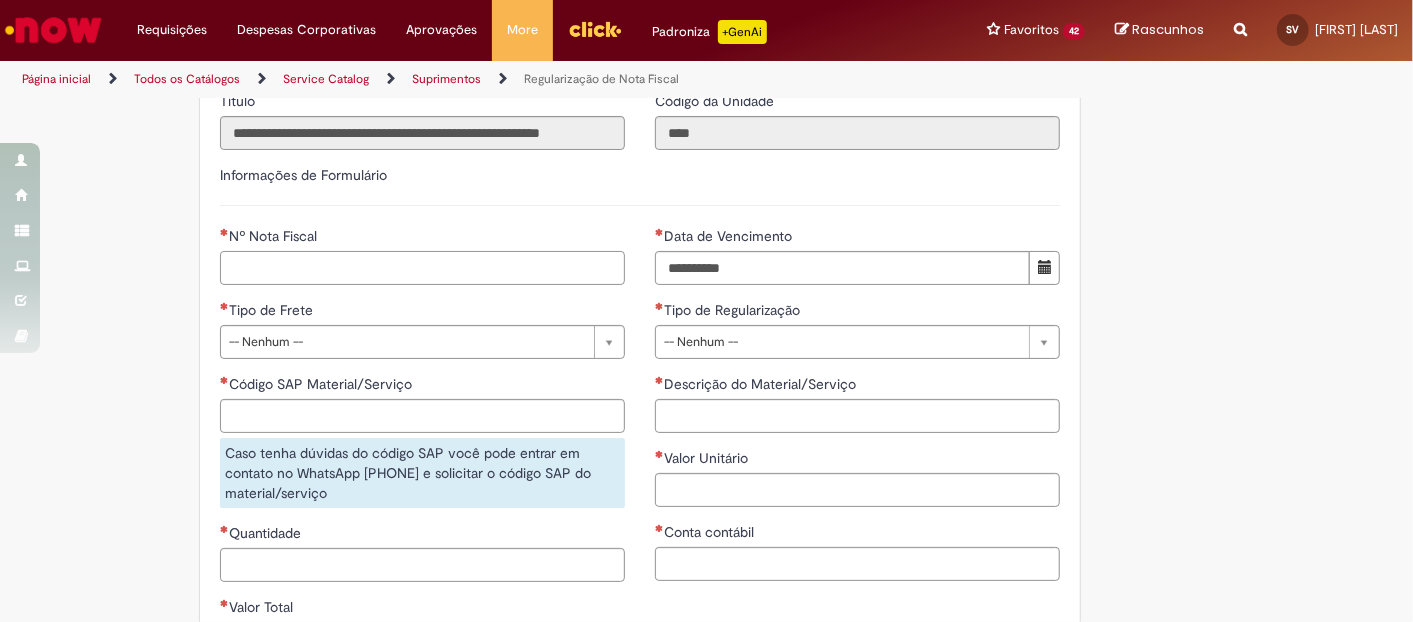 click on "Nº Nota Fiscal" at bounding box center [422, 268] 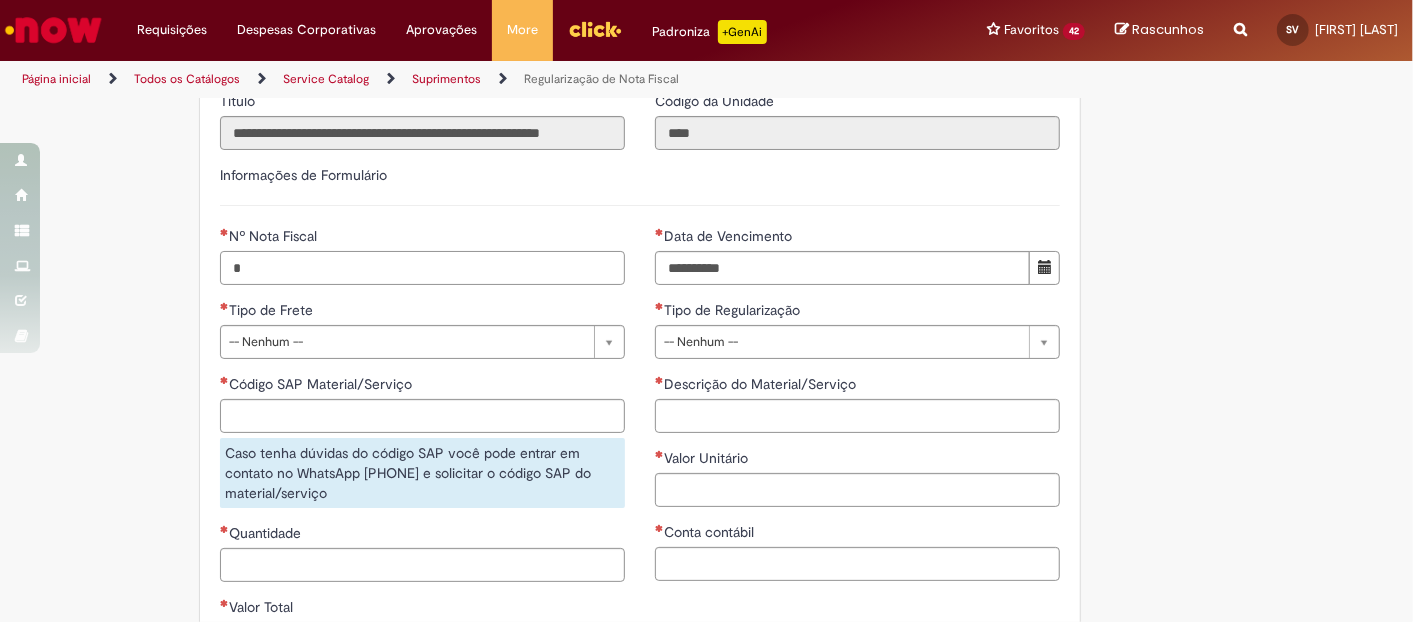 type on "*" 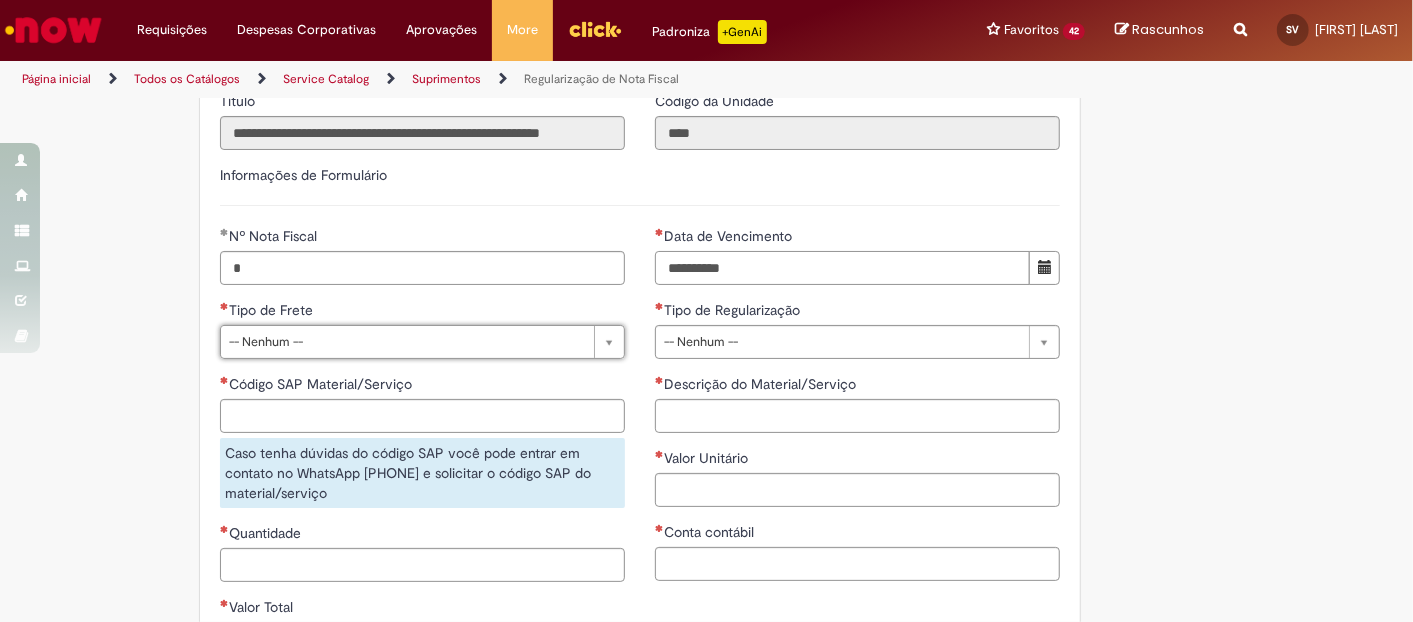 click on "Data de Vencimento" at bounding box center [842, 268] 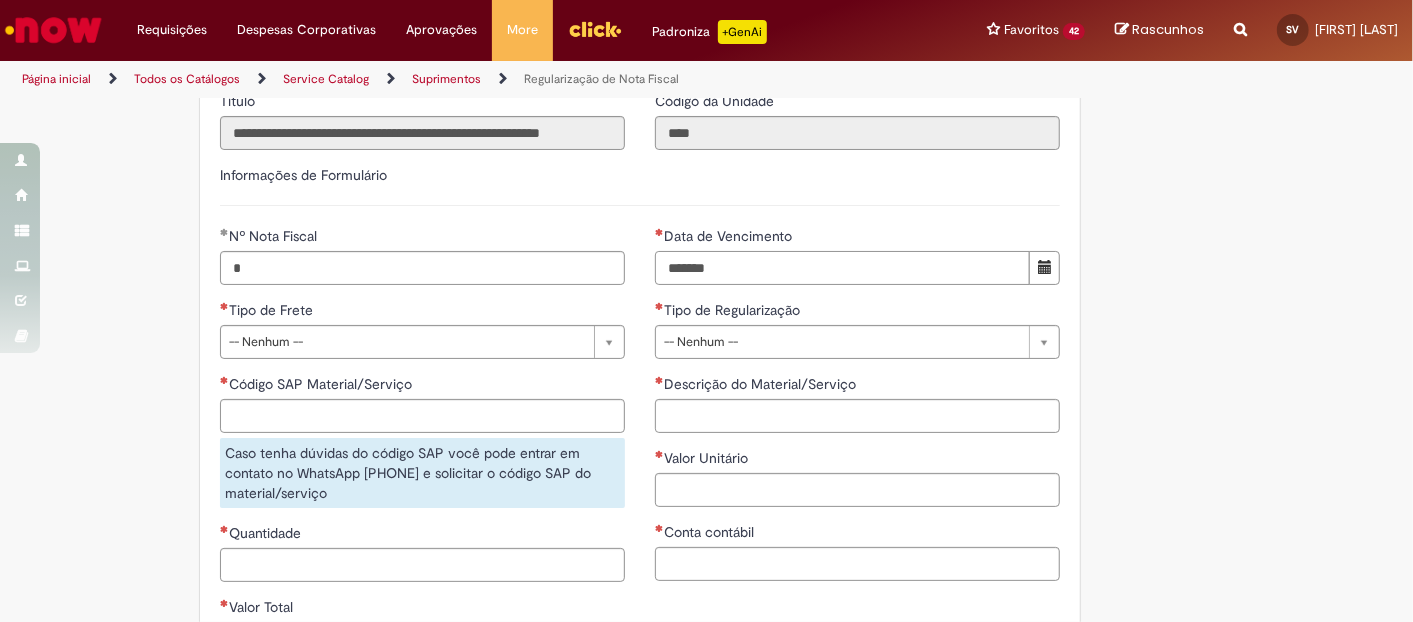 type on "*******" 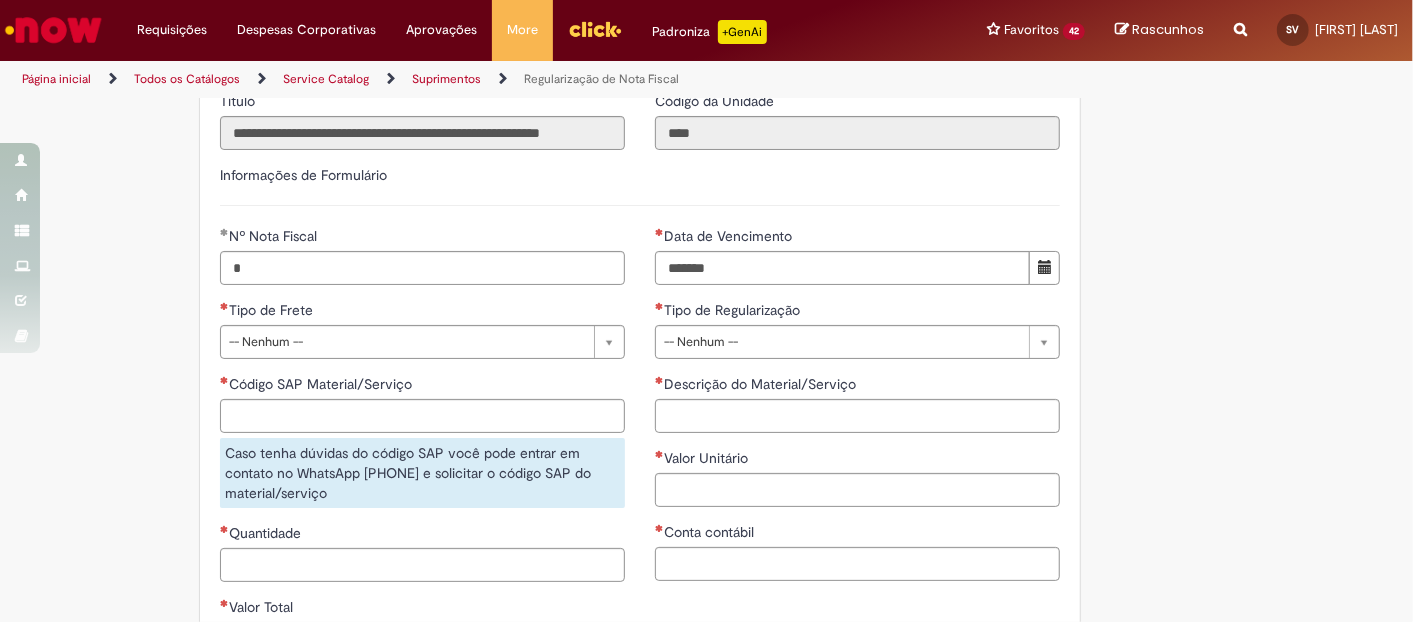 type 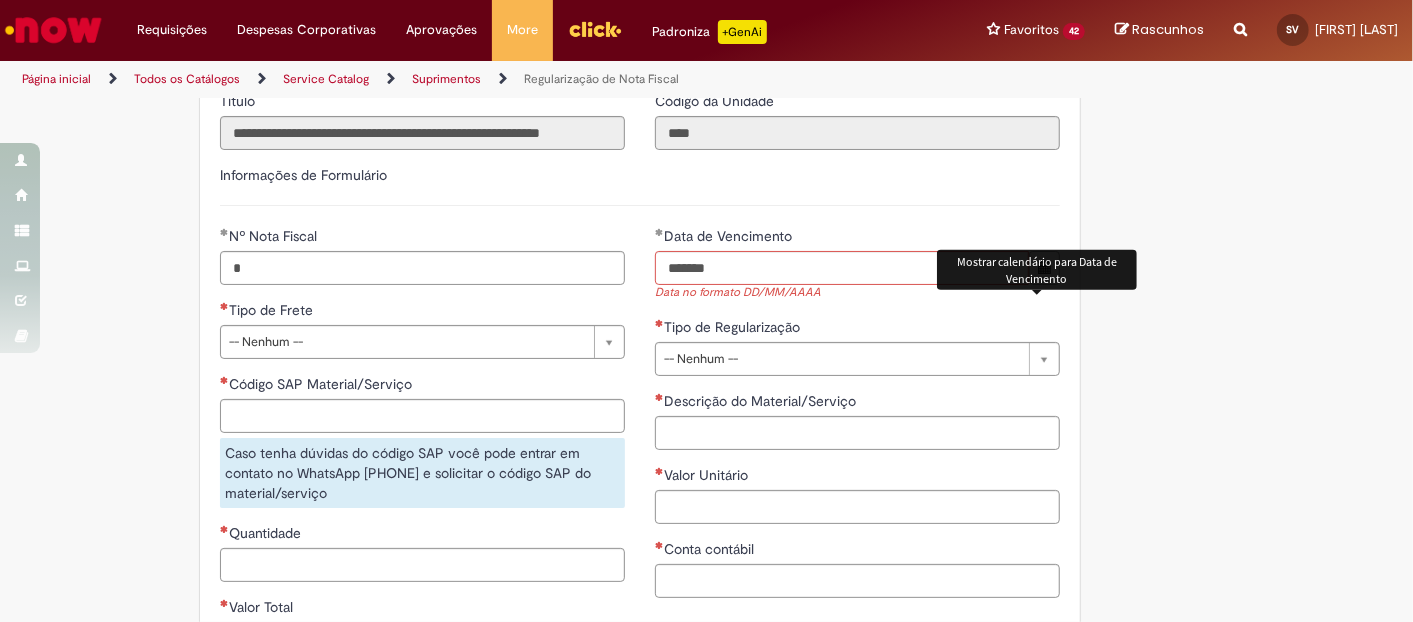 click at bounding box center (1045, 267) 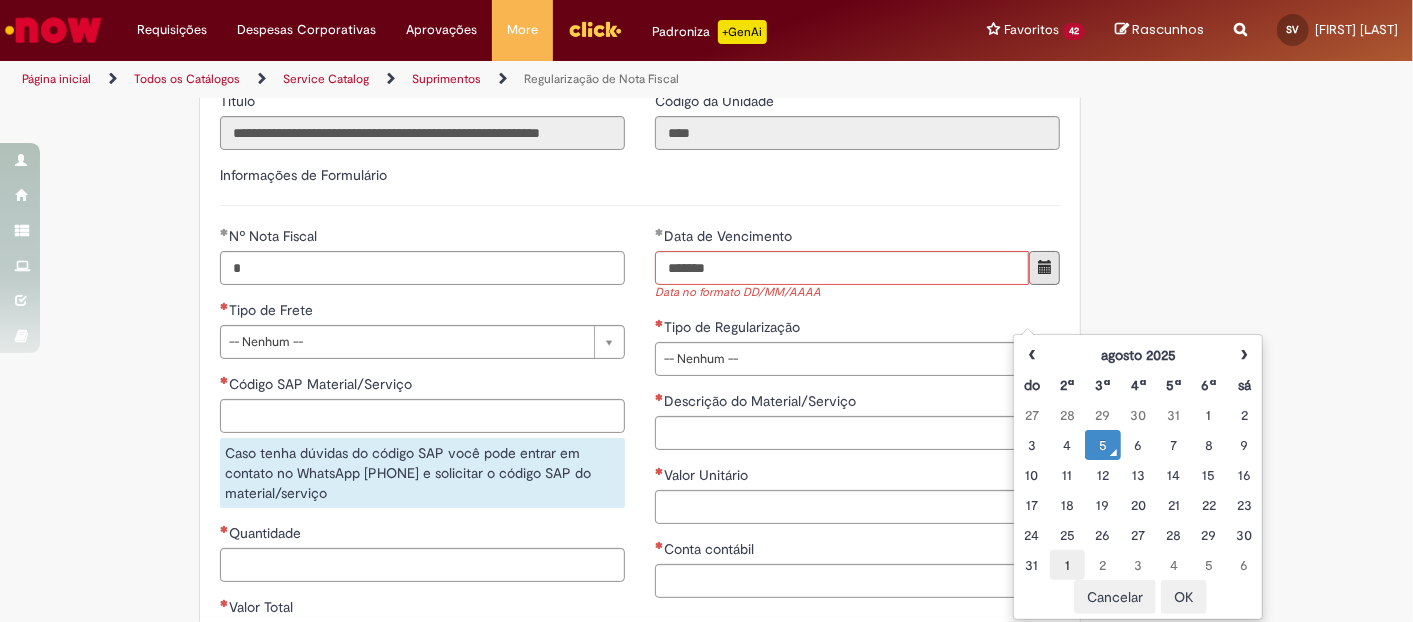 click on "1" at bounding box center (1067, 565) 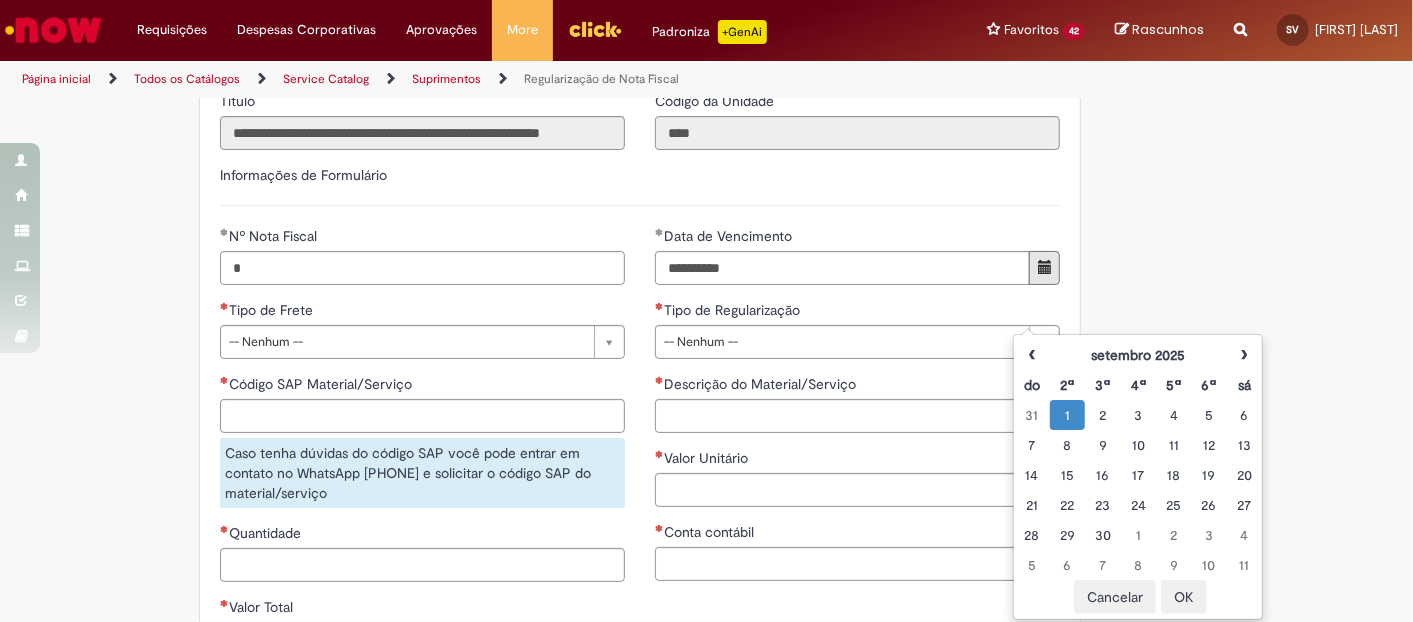 click on "**********" at bounding box center [422, 485] 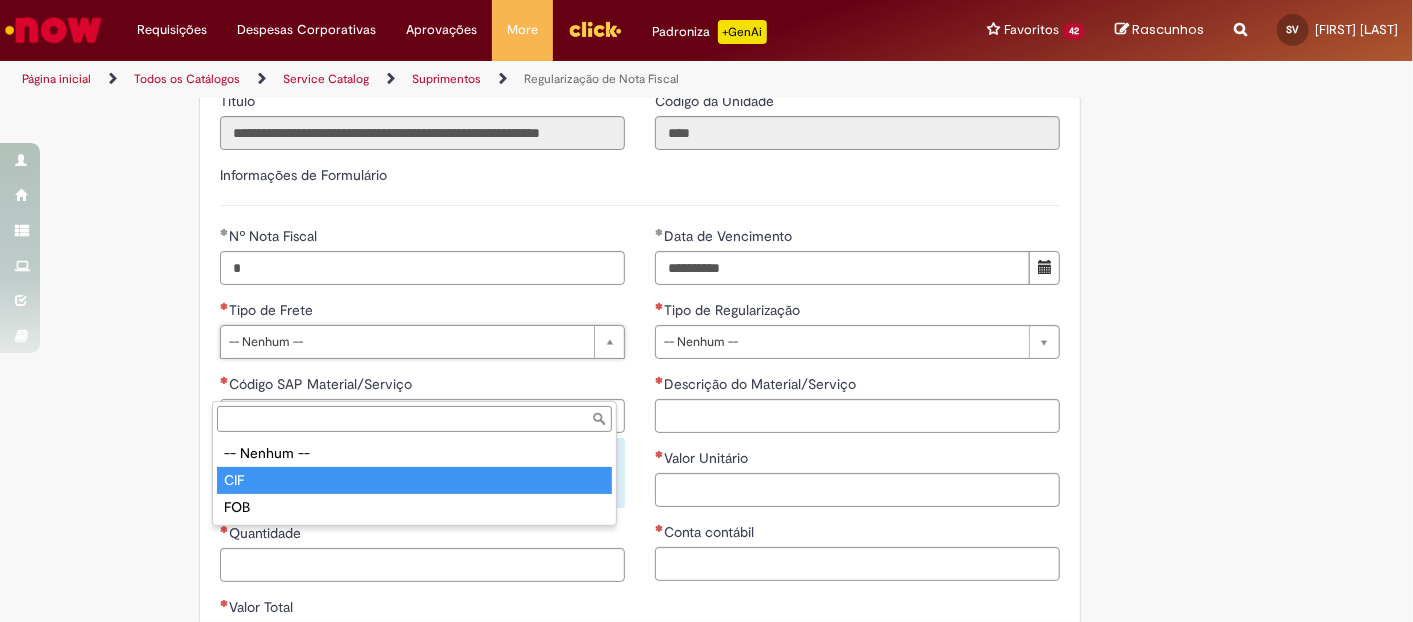 type on "***" 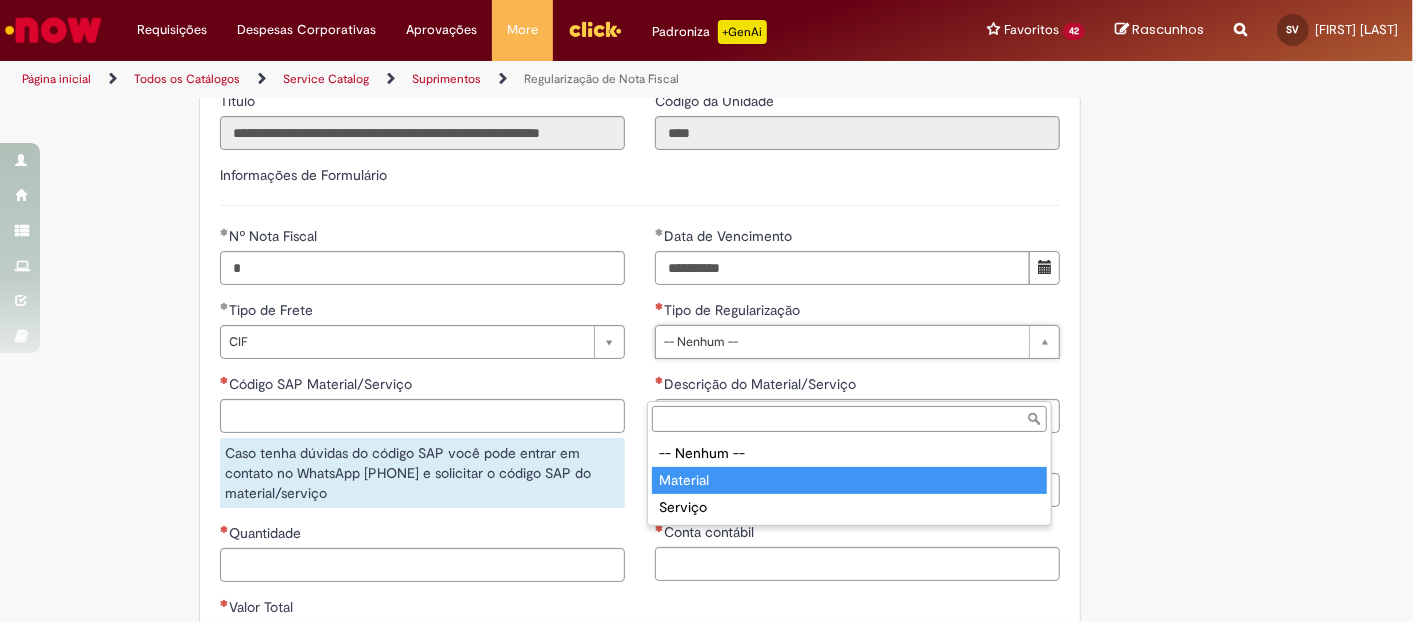 type on "********" 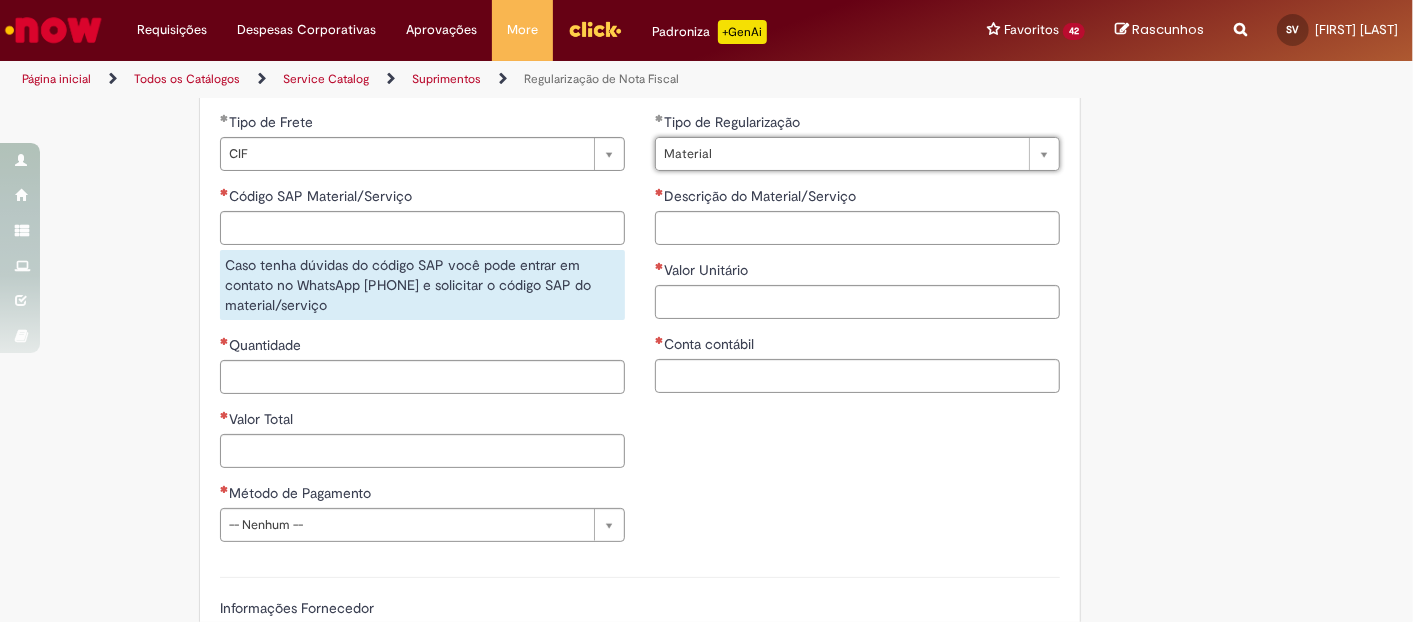 scroll, scrollTop: 1111, scrollLeft: 0, axis: vertical 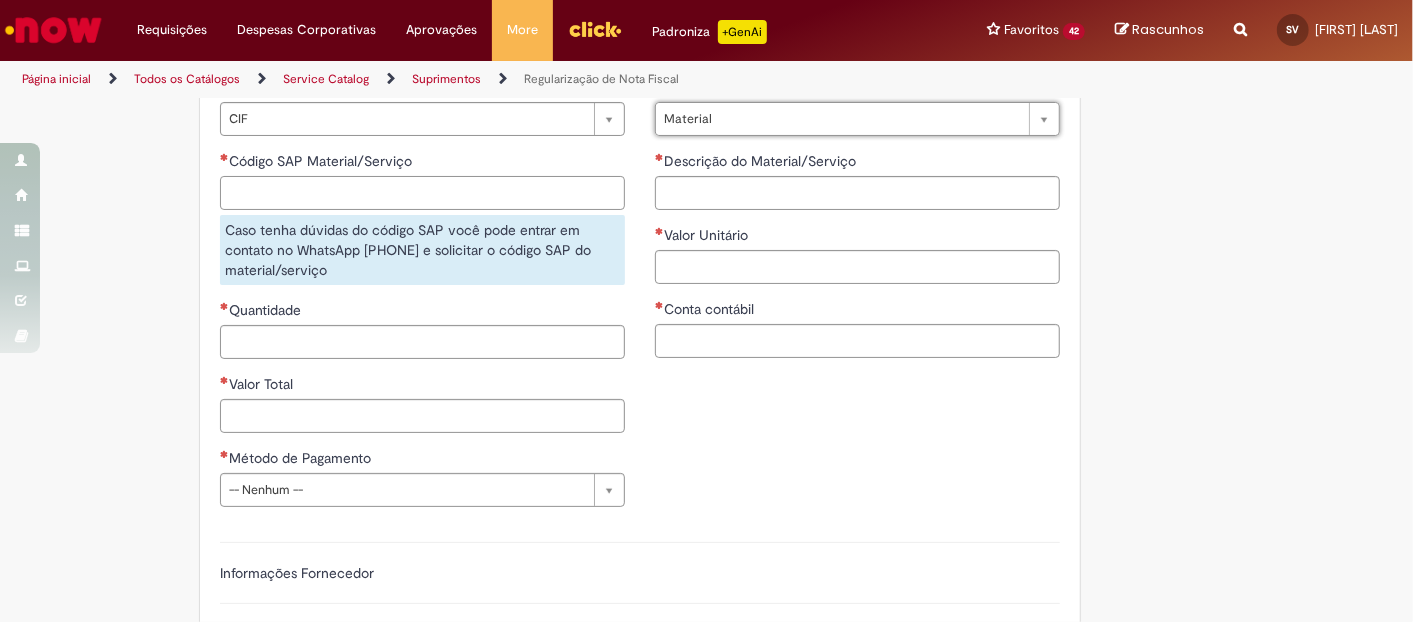 click on "Código SAP Material/Serviço" at bounding box center [422, 193] 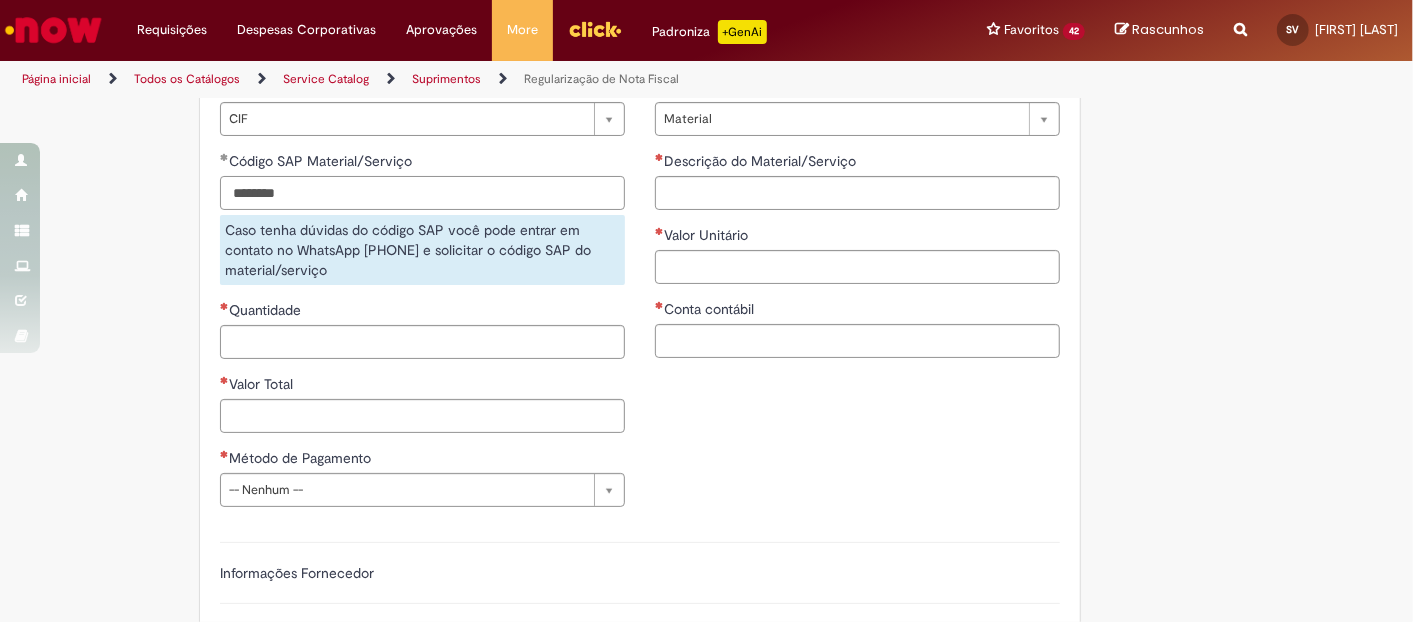 type on "********" 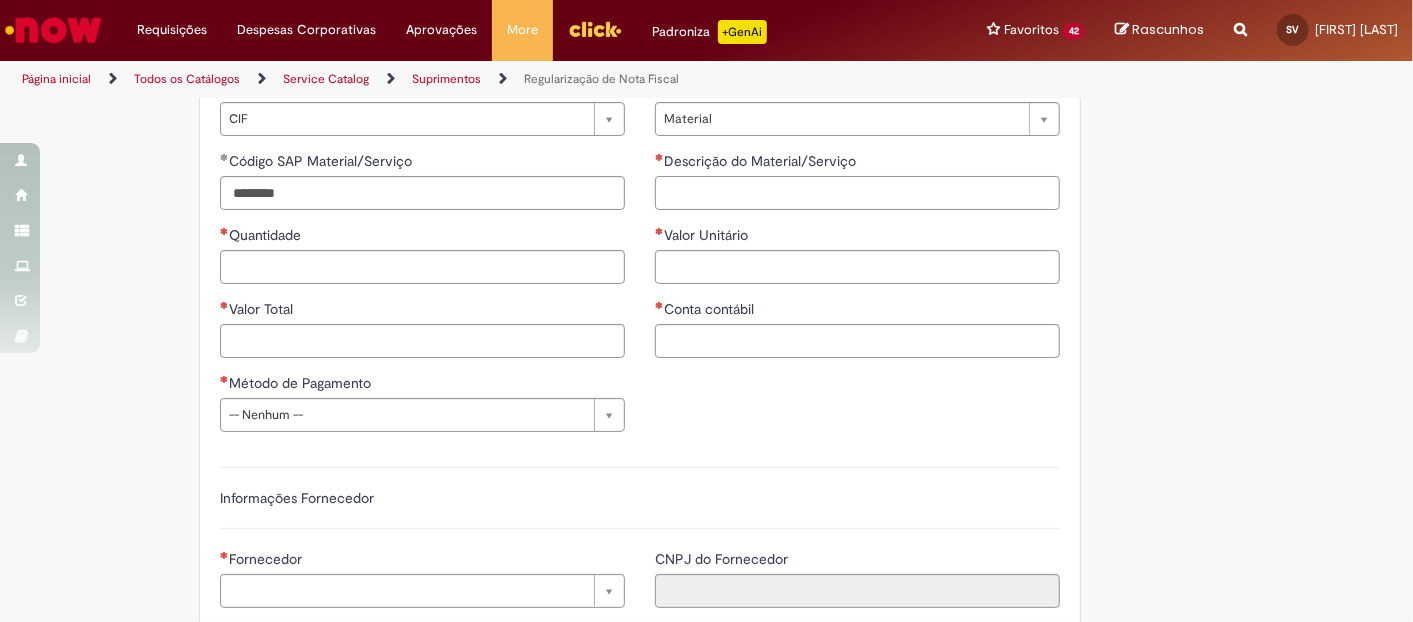 click on "Descrição do Material/Serviço" at bounding box center (857, 193) 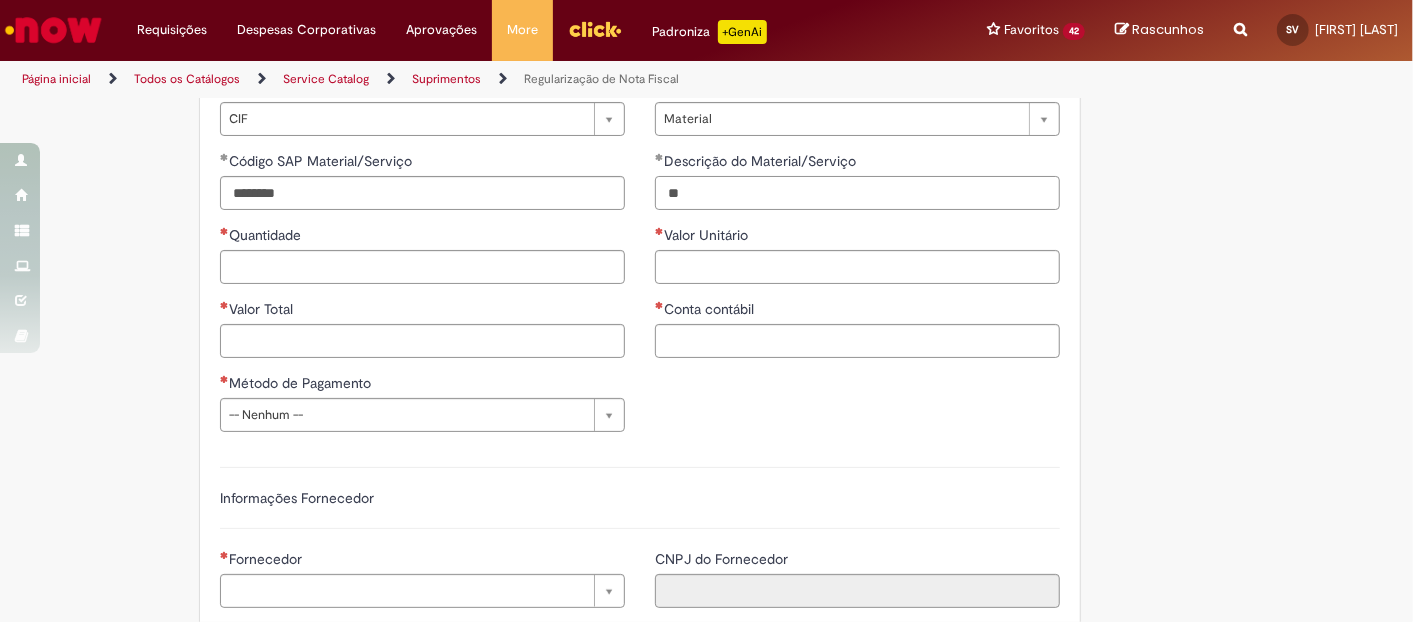 type on "*" 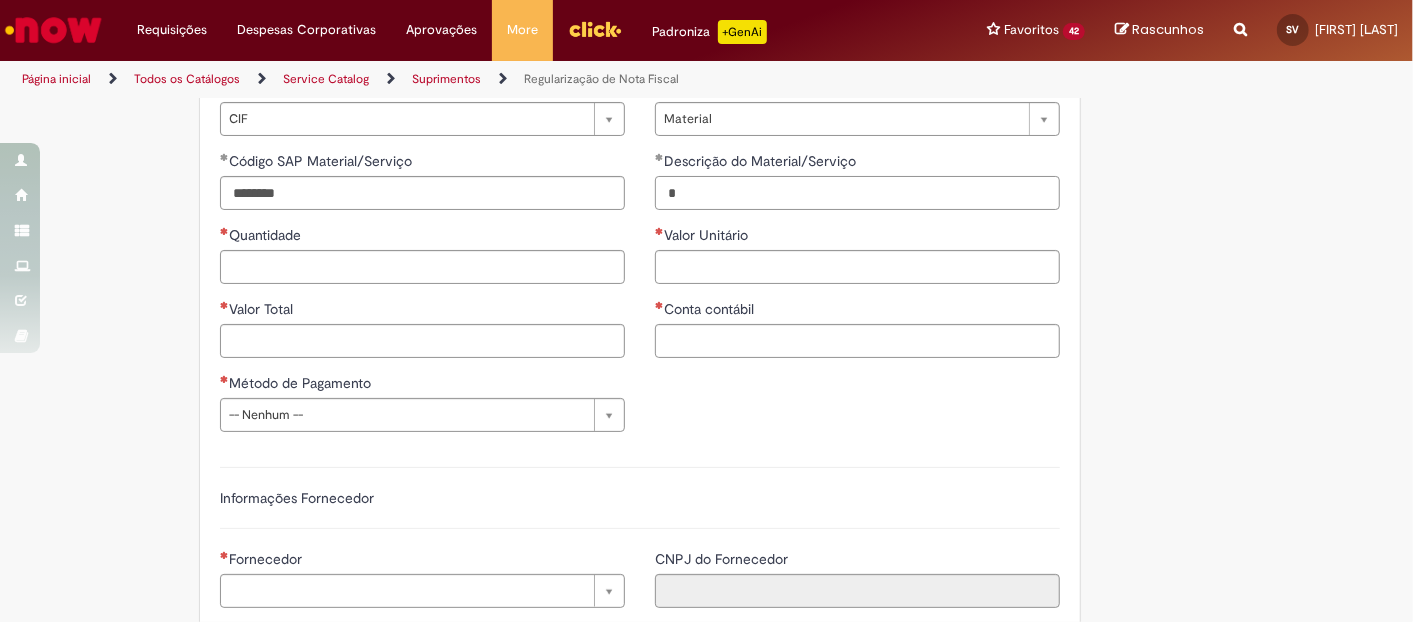 type 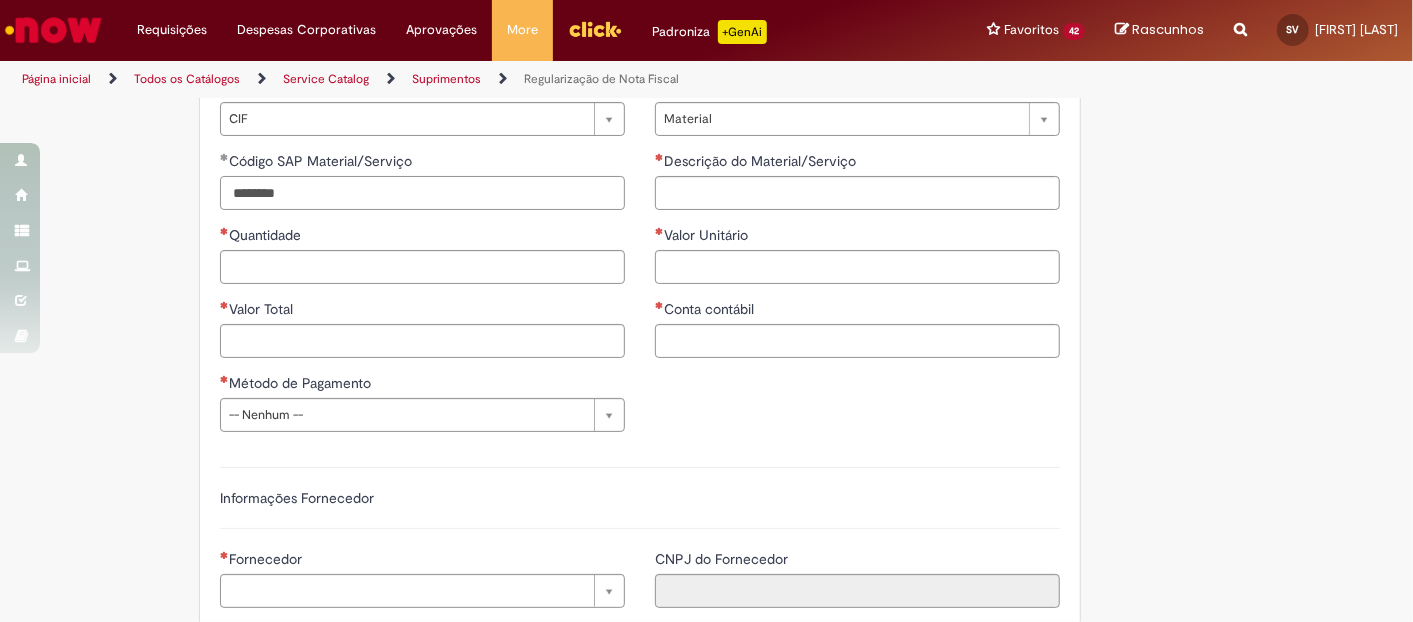 drag, startPoint x: 195, startPoint y: 236, endPoint x: 147, endPoint y: 225, distance: 49.24429 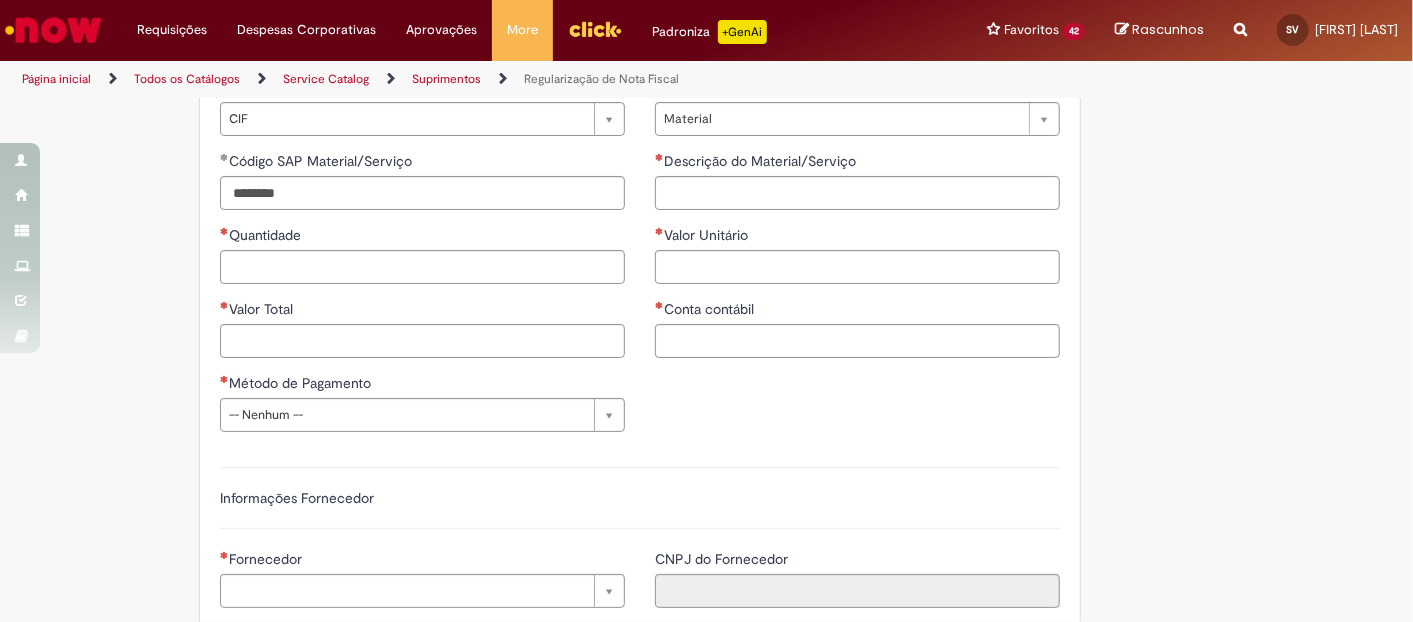 click on "**********" at bounding box center (640, 225) 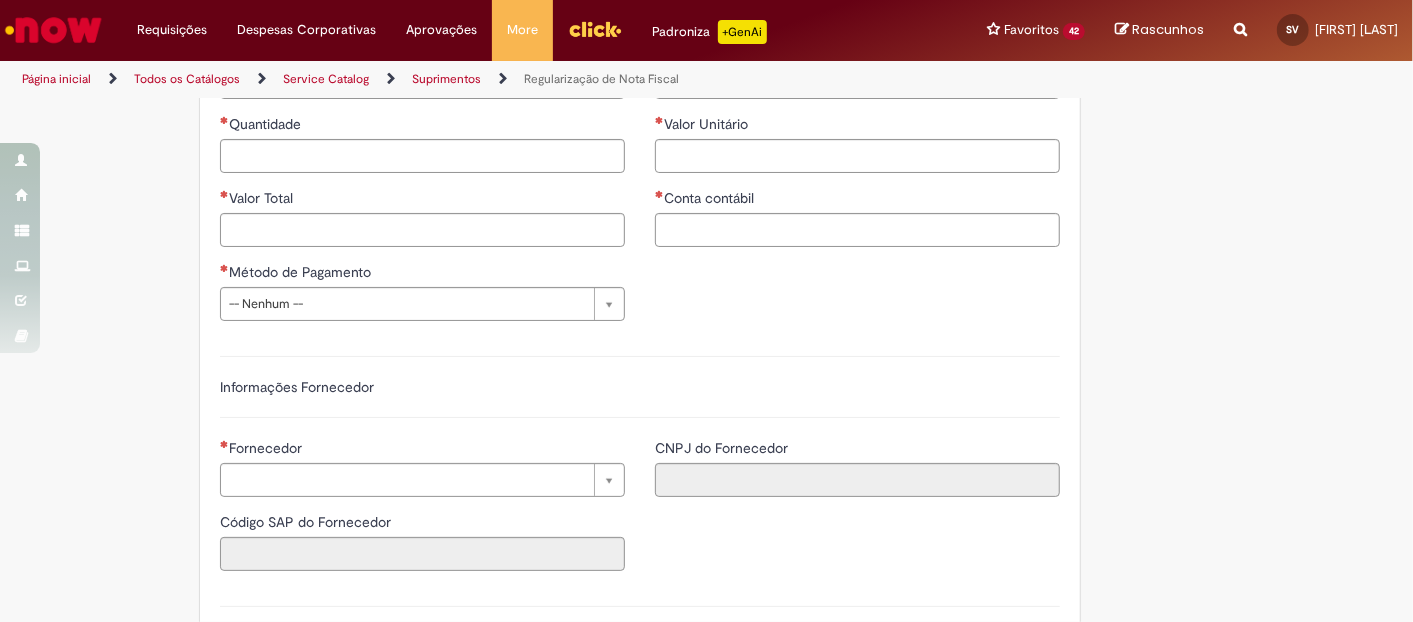 click on "Adicionar a Favoritos
Regularização de Nota Fiscal
Oferta destinada a Regularização de Nota Fiscal no SAP ECC
Atenção: essa oferta é exclusiva para a regularização de notas fiscais das unidades que ainda não tombaram para o SAP S4/HANA.
1º  É necessário anexar o OK de um aprovador da unidade impactada considerando a tabela de valor vs. banda aprovadora abaixo.
Banda Aprovadora
Valor Máximo
VII
-
VI
R$          5.000,00
V
R$     175.000,00
IV
R$     750.000,00
III
R$     750.000,00
II
R$  5.000.000,00
I
R$  5.000.000,00
2º  Ao preencher o campo de valor total no chamado, será aberta uma lista suspensa da banda aprovadora e será necessário indicar o aprovador da unidade. O anexo com a aprovação  deve ser por email.
*Anexos obrigatórios" at bounding box center (609, 121) 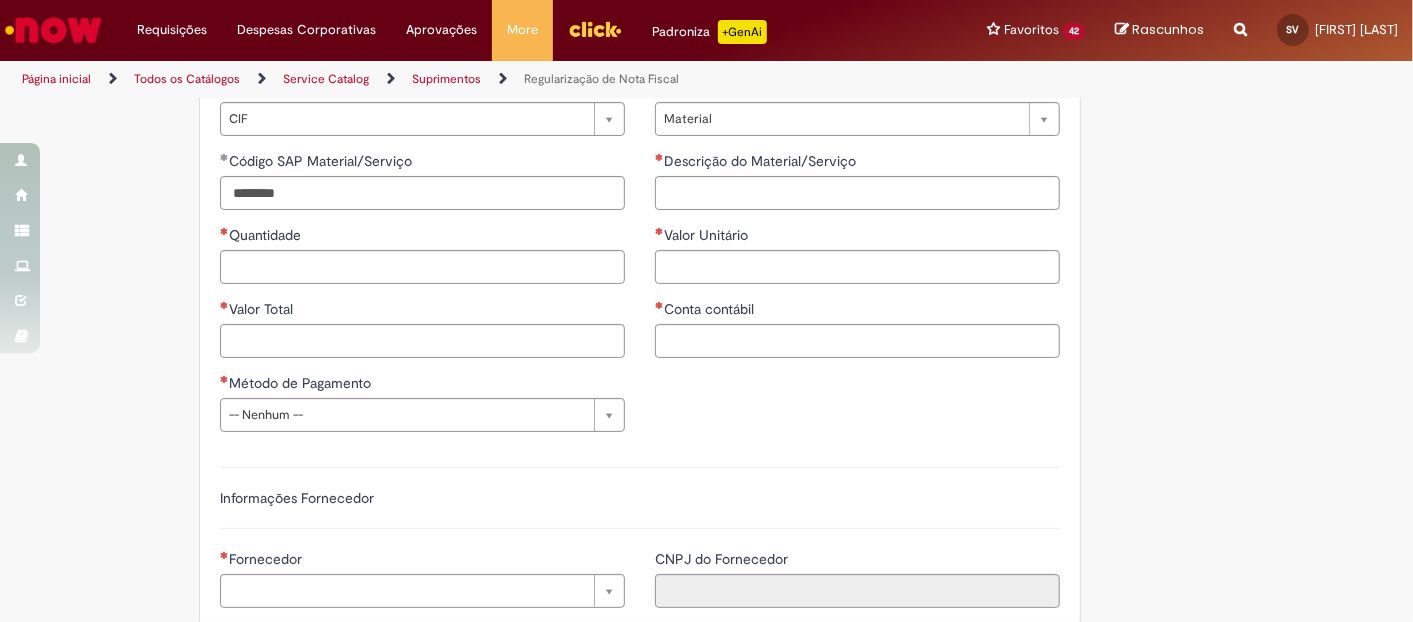 scroll, scrollTop: 1000, scrollLeft: 0, axis: vertical 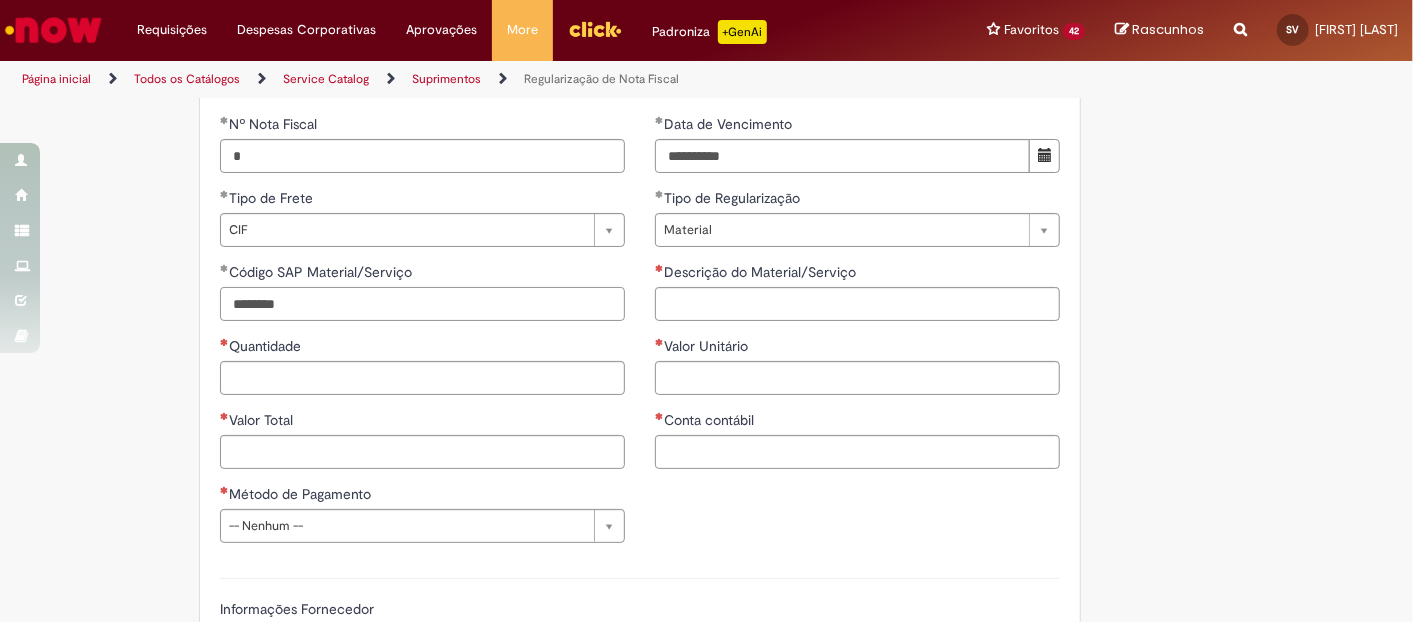 drag, startPoint x: 272, startPoint y: 349, endPoint x: 57, endPoint y: 334, distance: 215.52261 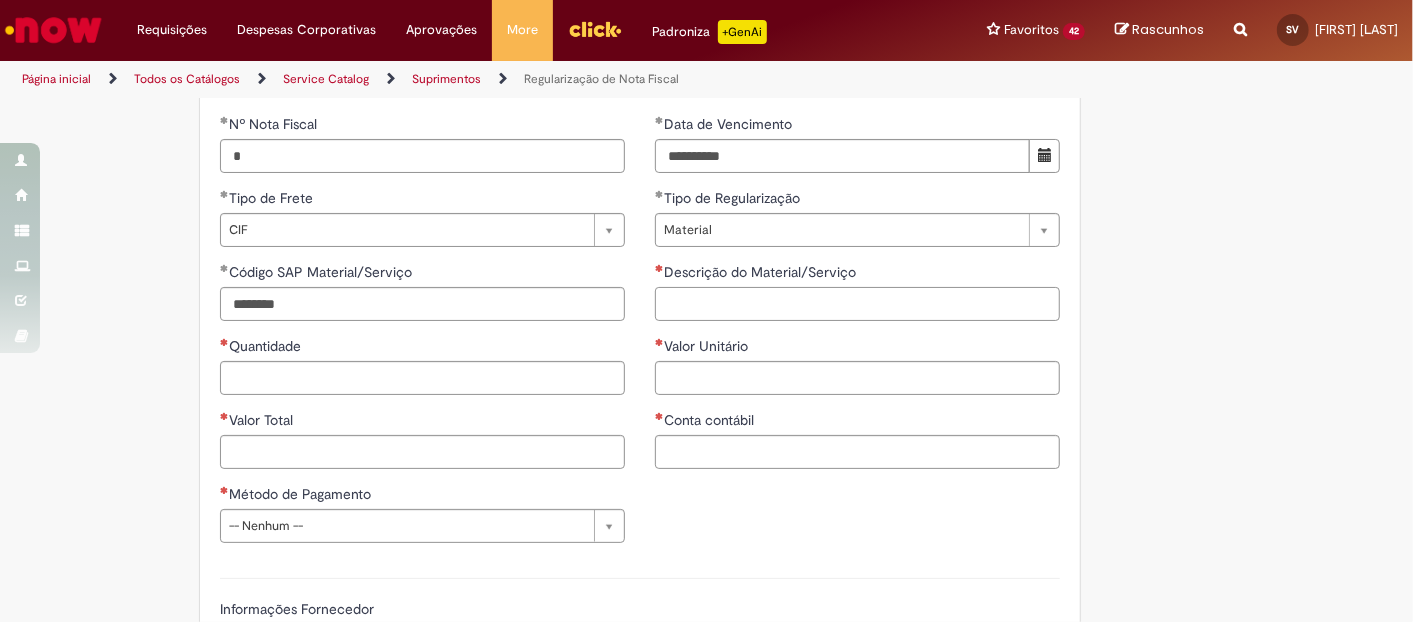 click on "Descrição do Material/Serviço" at bounding box center (857, 304) 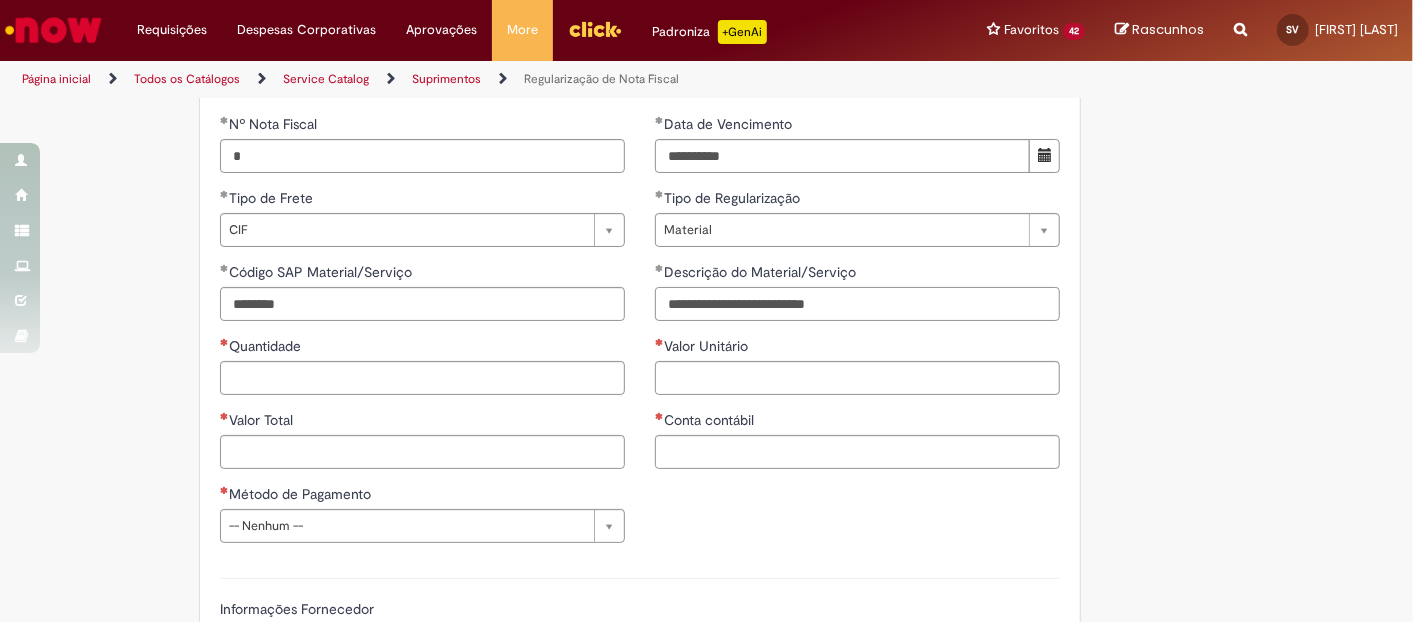 type on "**********" 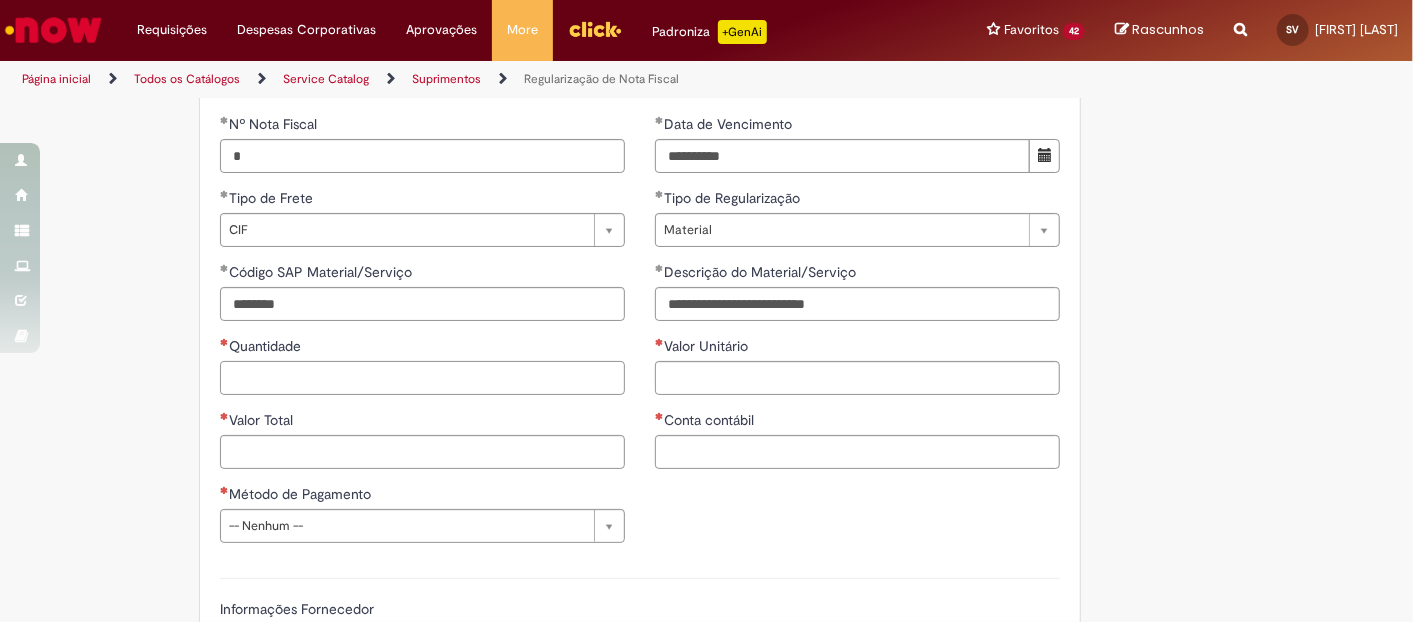 click on "Quantidade" at bounding box center (422, 378) 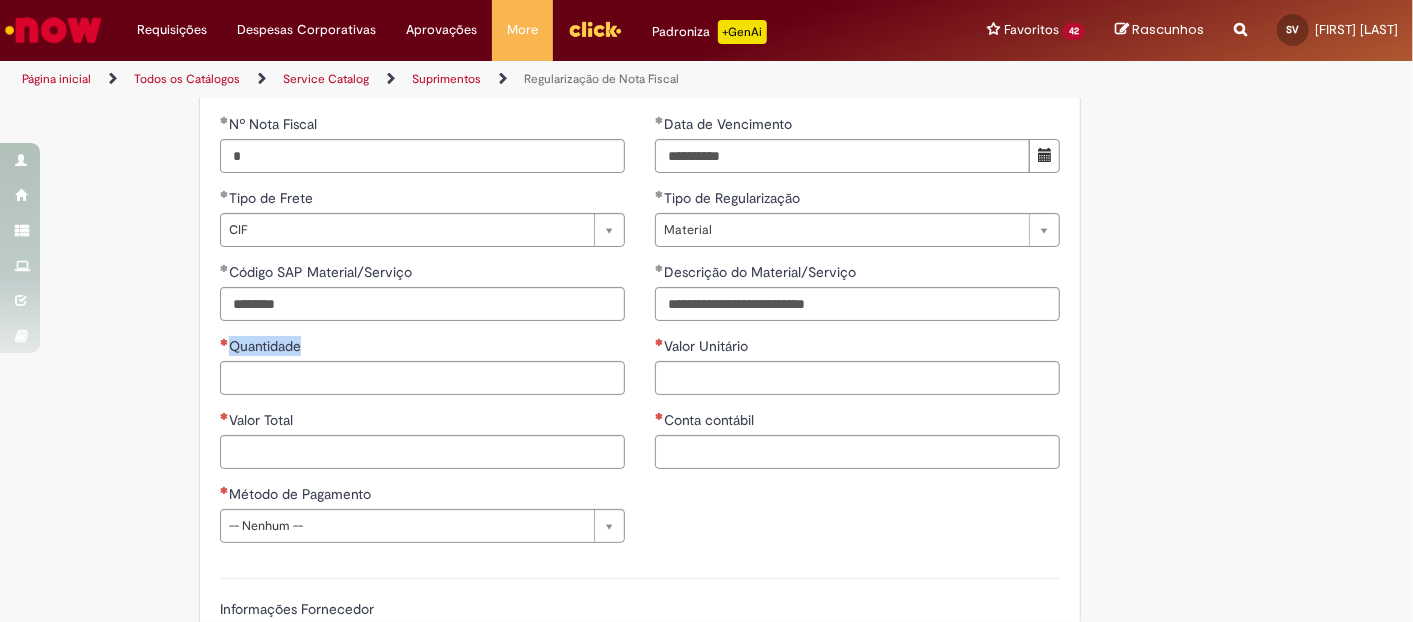 drag, startPoint x: 301, startPoint y: 393, endPoint x: 218, endPoint y: 391, distance: 83.02409 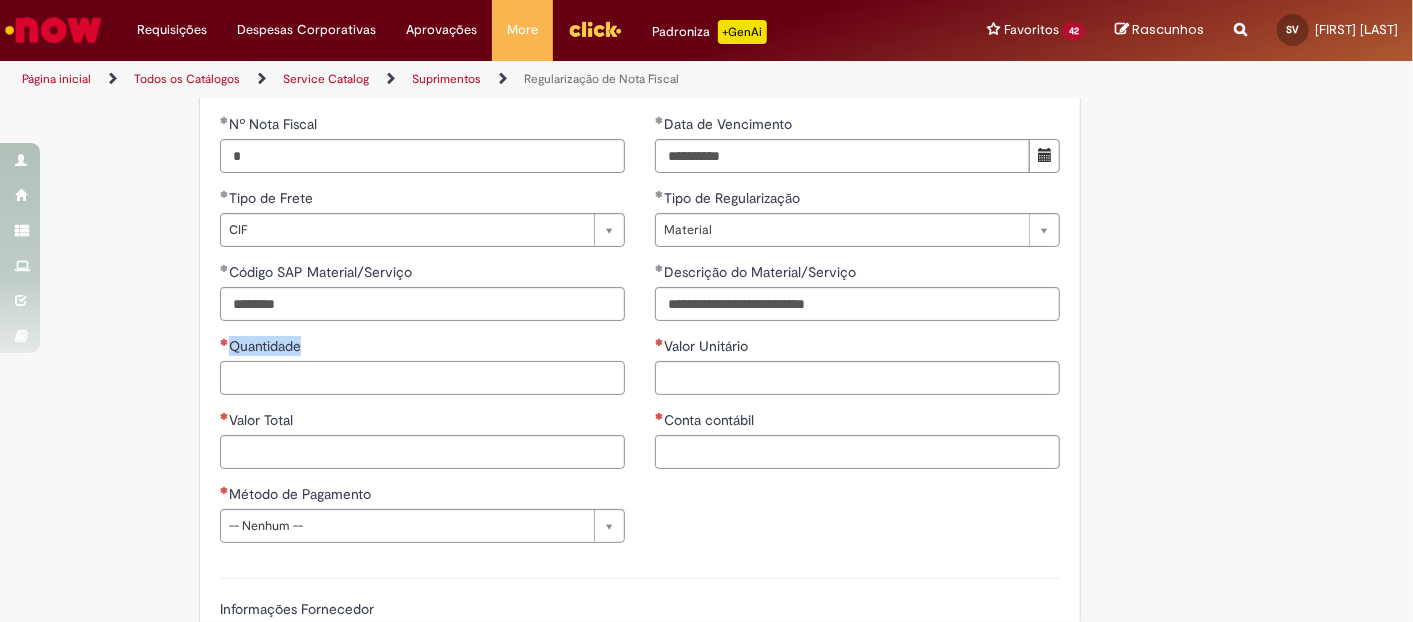 click on "Quantidade" at bounding box center [422, 378] 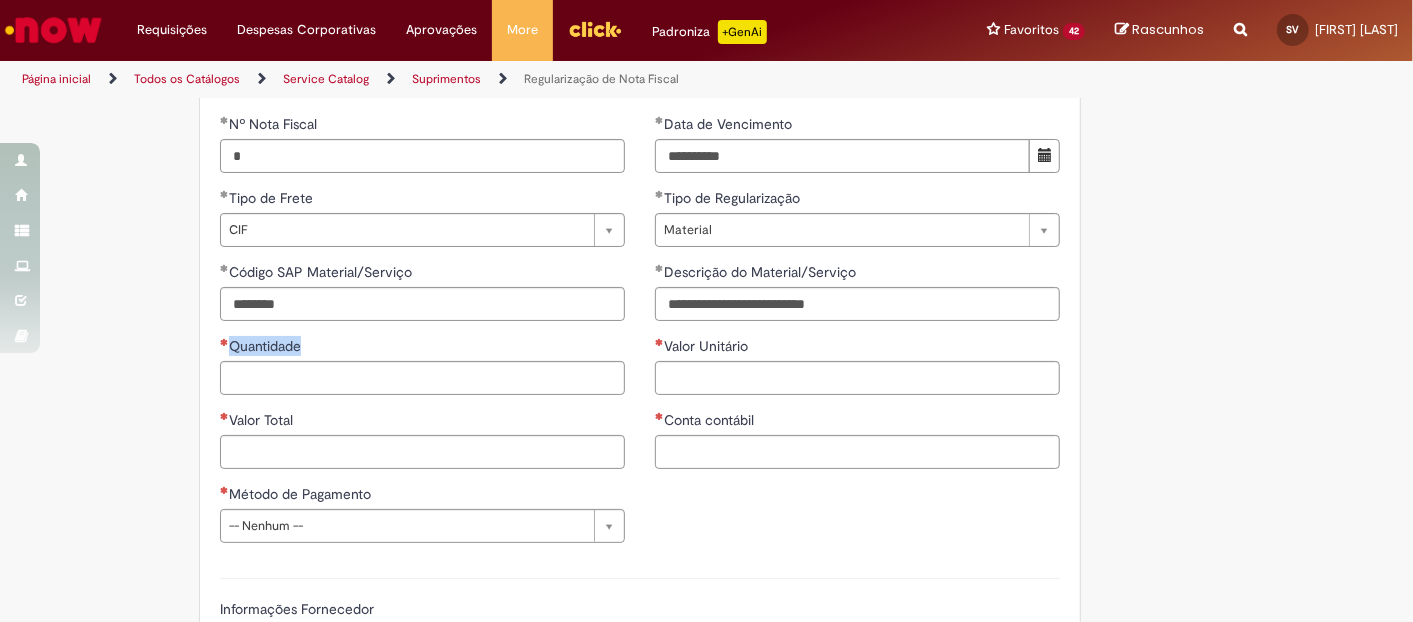 drag, startPoint x: 304, startPoint y: 394, endPoint x: 223, endPoint y: 392, distance: 81.02469 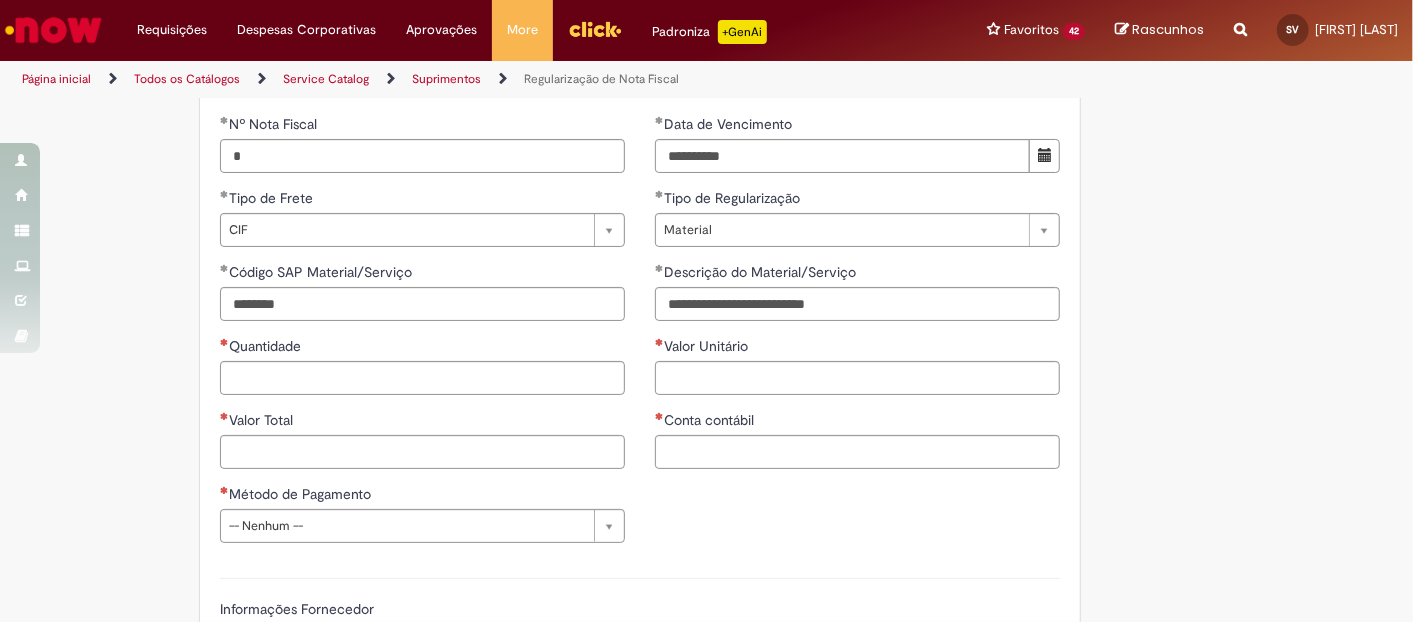drag, startPoint x: 223, startPoint y: 392, endPoint x: 314, endPoint y: 397, distance: 91.13726 